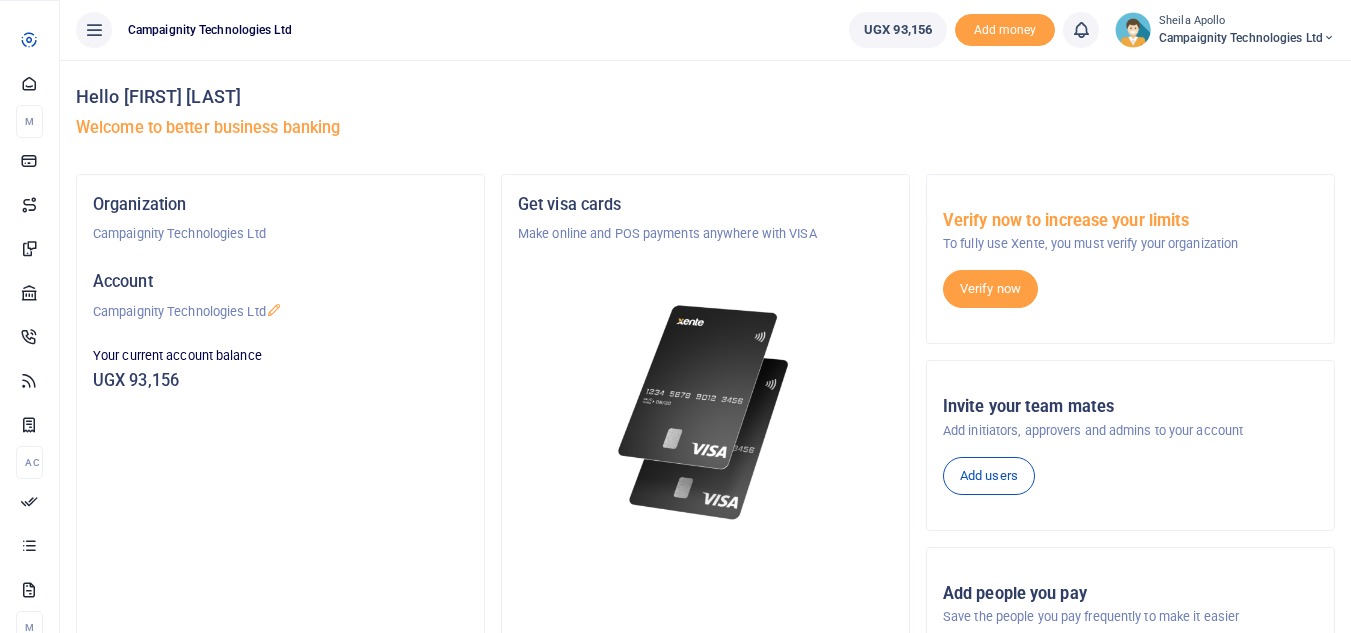 scroll, scrollTop: 0, scrollLeft: 0, axis: both 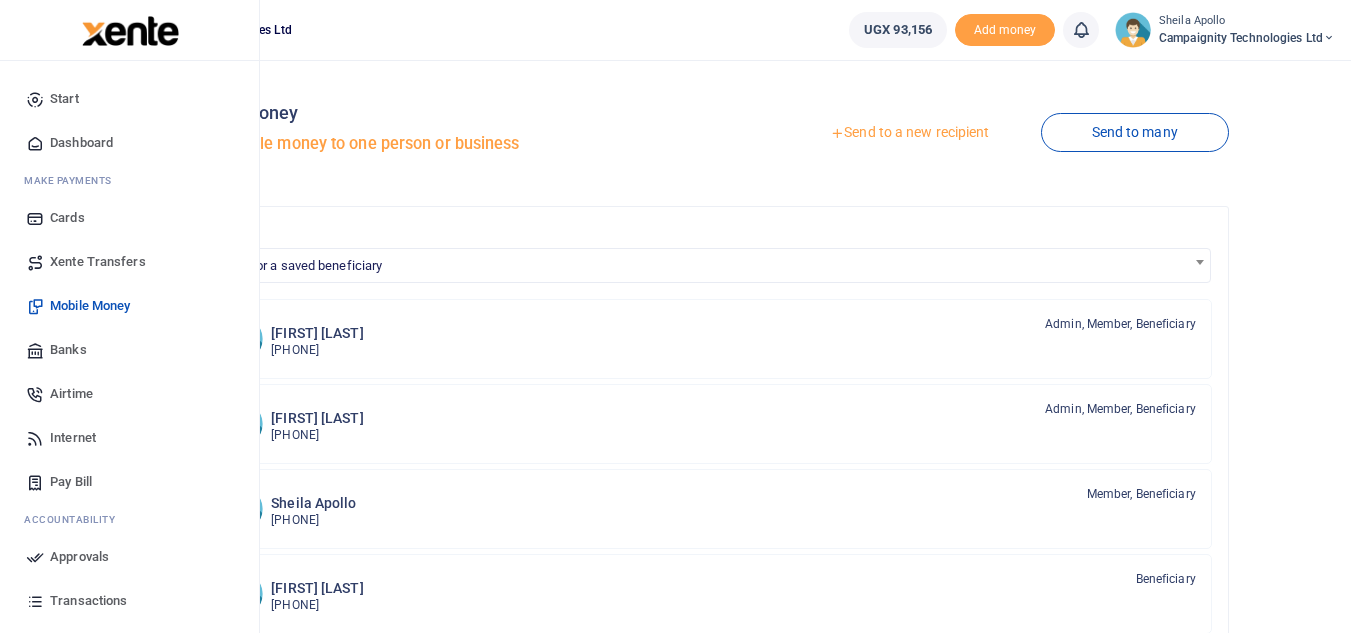 click on "Transactions" at bounding box center (88, 601) 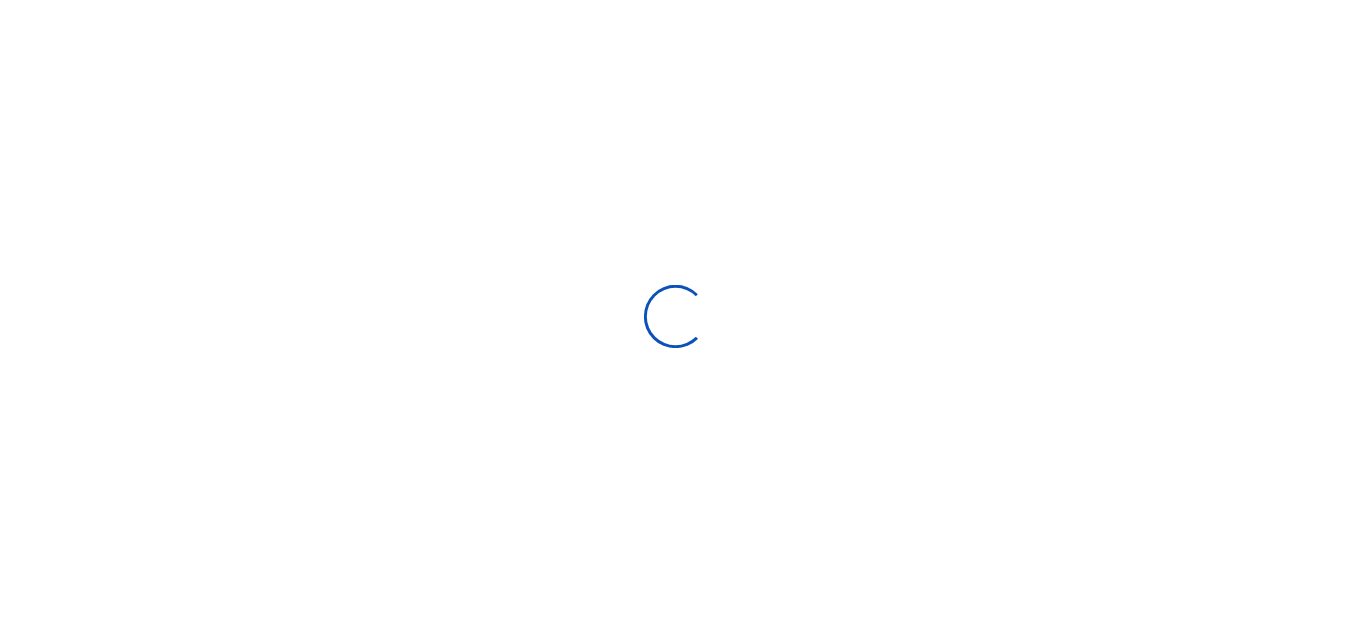scroll, scrollTop: 0, scrollLeft: 0, axis: both 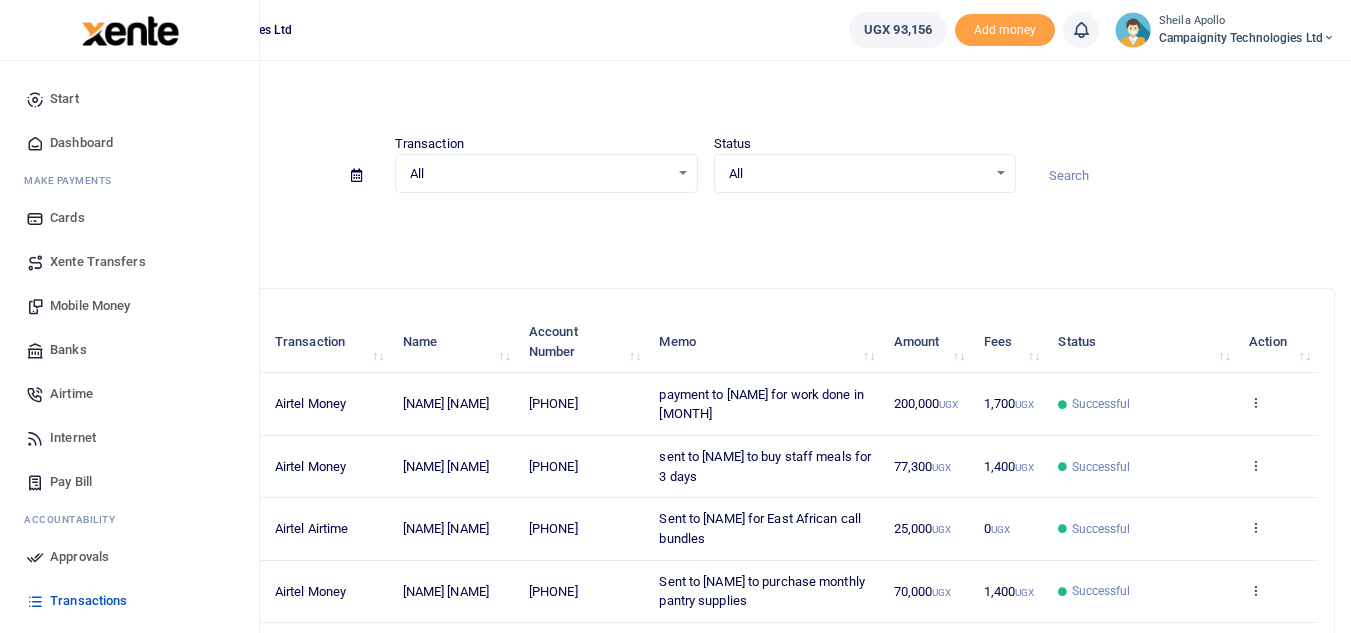 click on "Mobile Money" at bounding box center (90, 306) 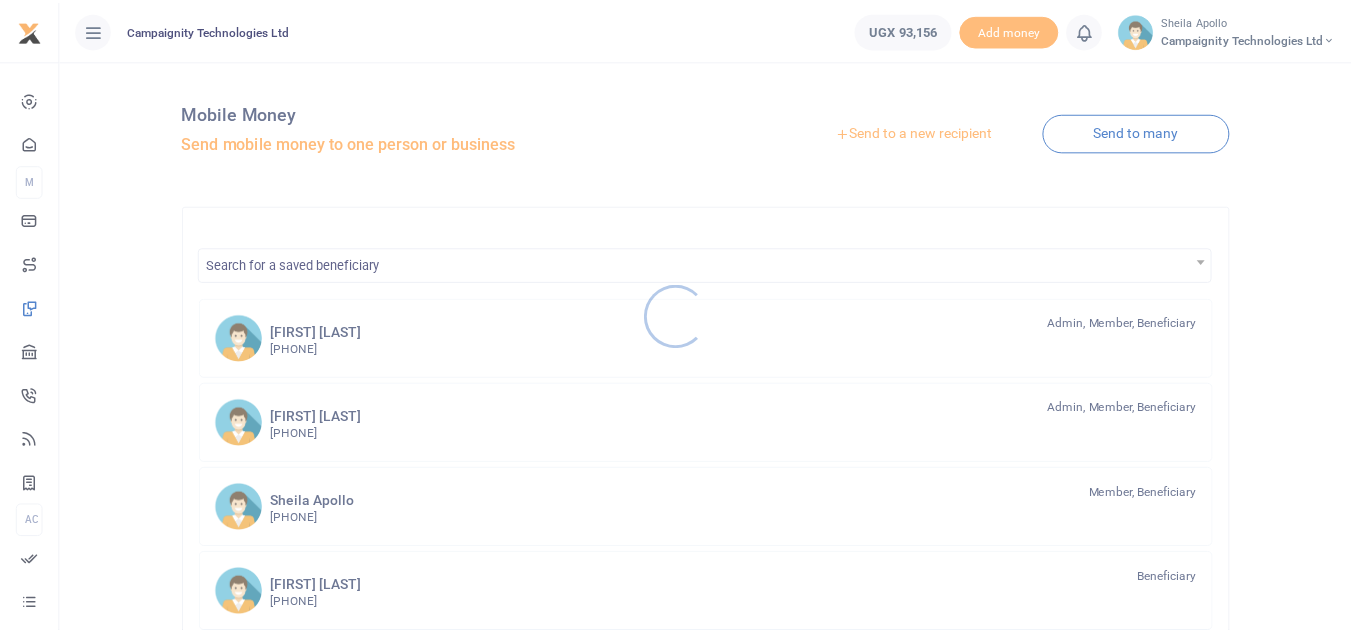 scroll, scrollTop: 0, scrollLeft: 0, axis: both 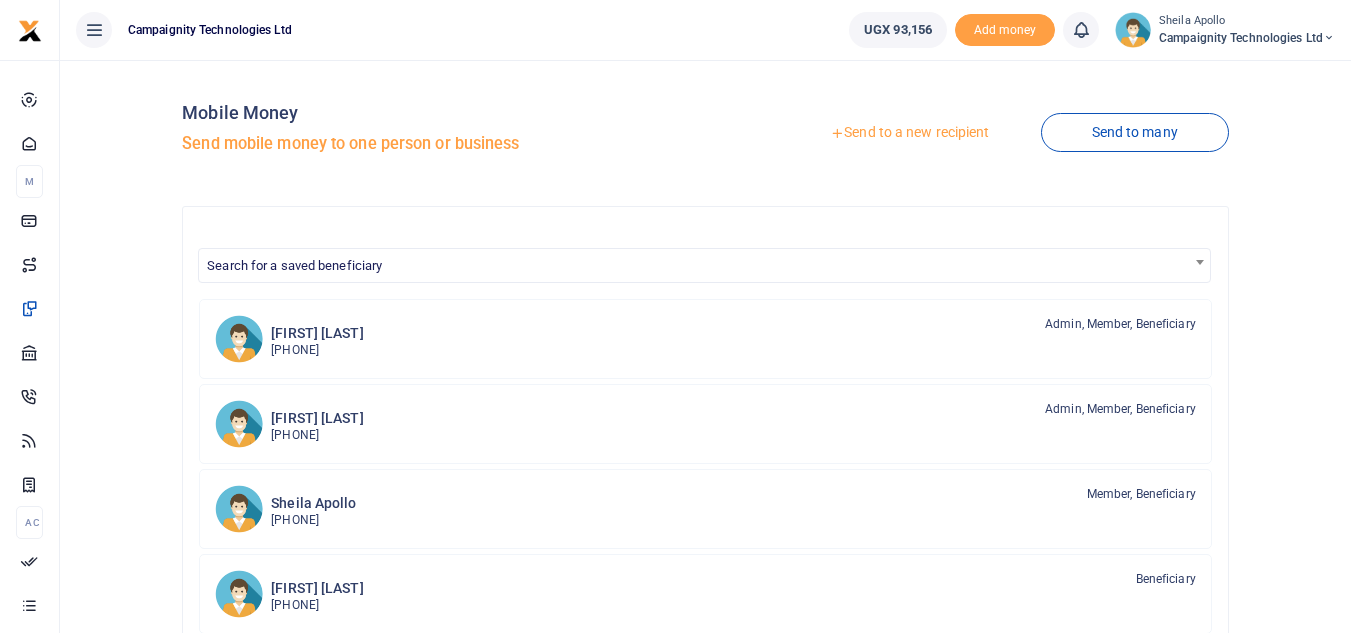 click on "Send to a new recipient" at bounding box center [909, 133] 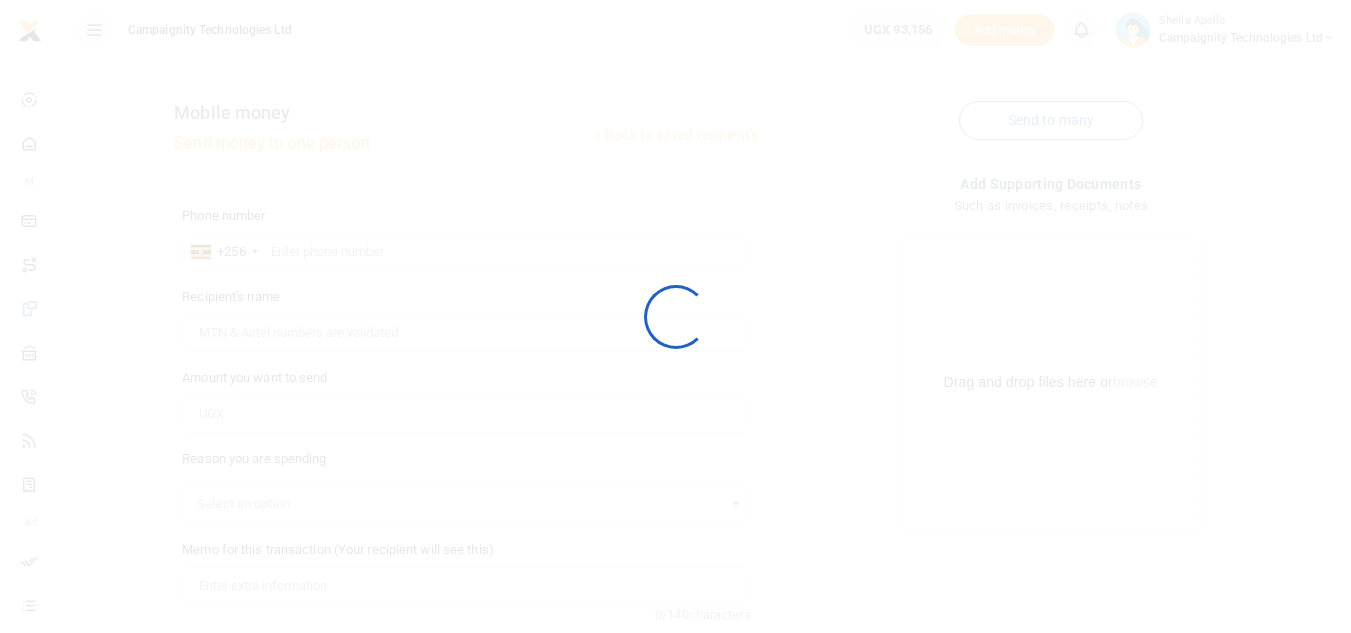 scroll, scrollTop: 0, scrollLeft: 0, axis: both 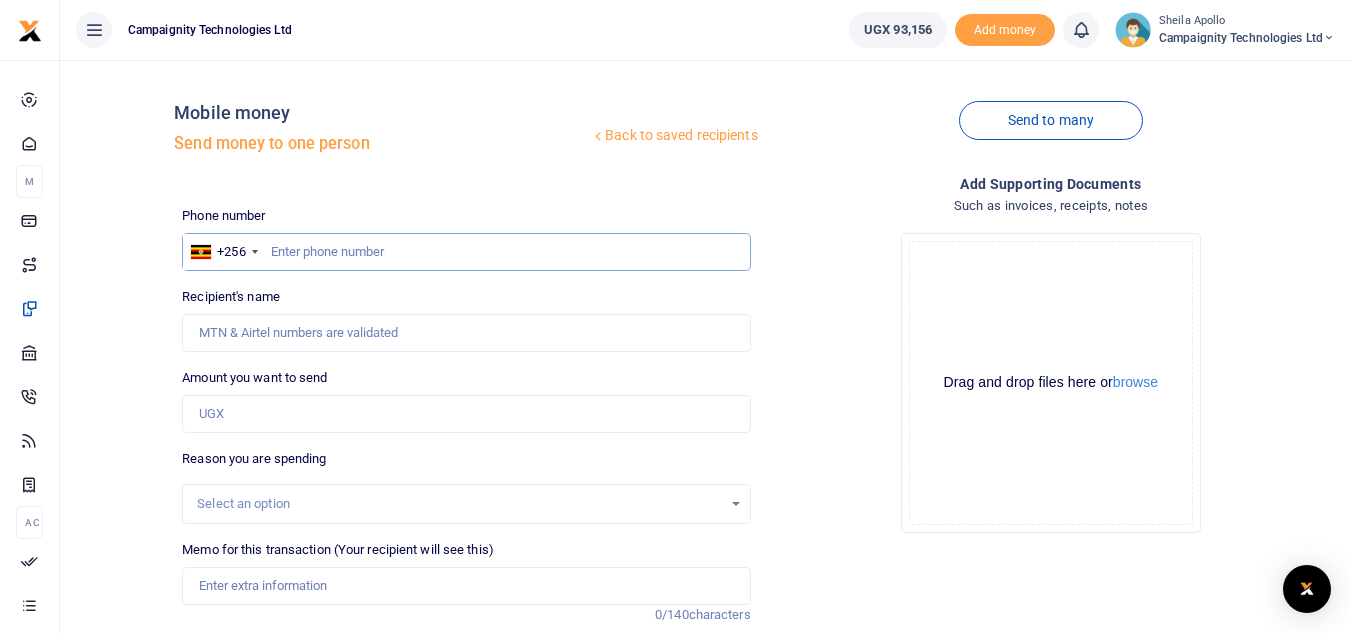 click at bounding box center [466, 252] 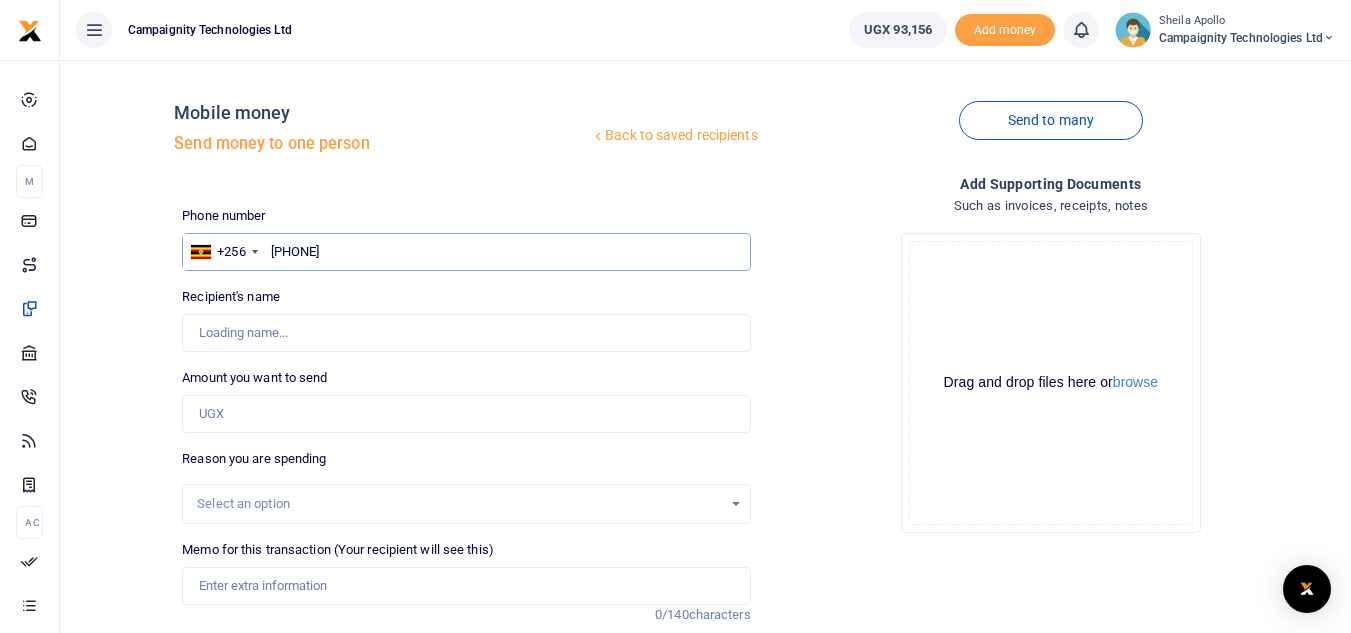 type on "[PHONE]" 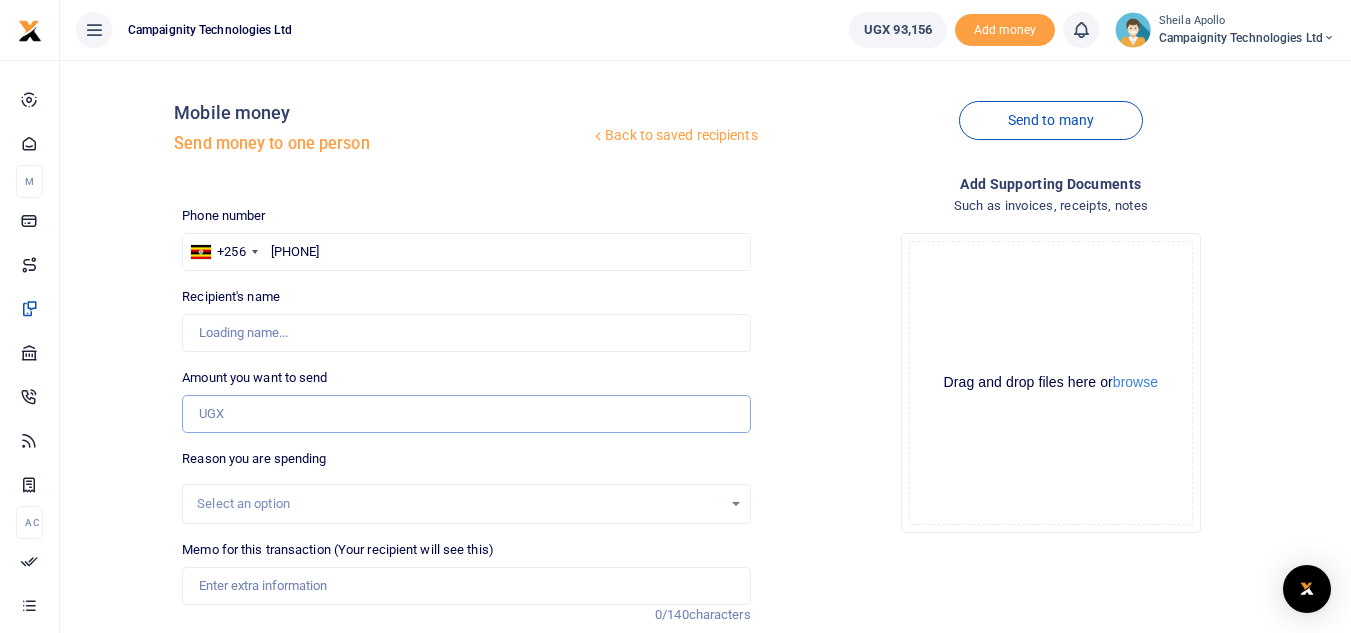 click on "Amount you want to send" at bounding box center (466, 414) 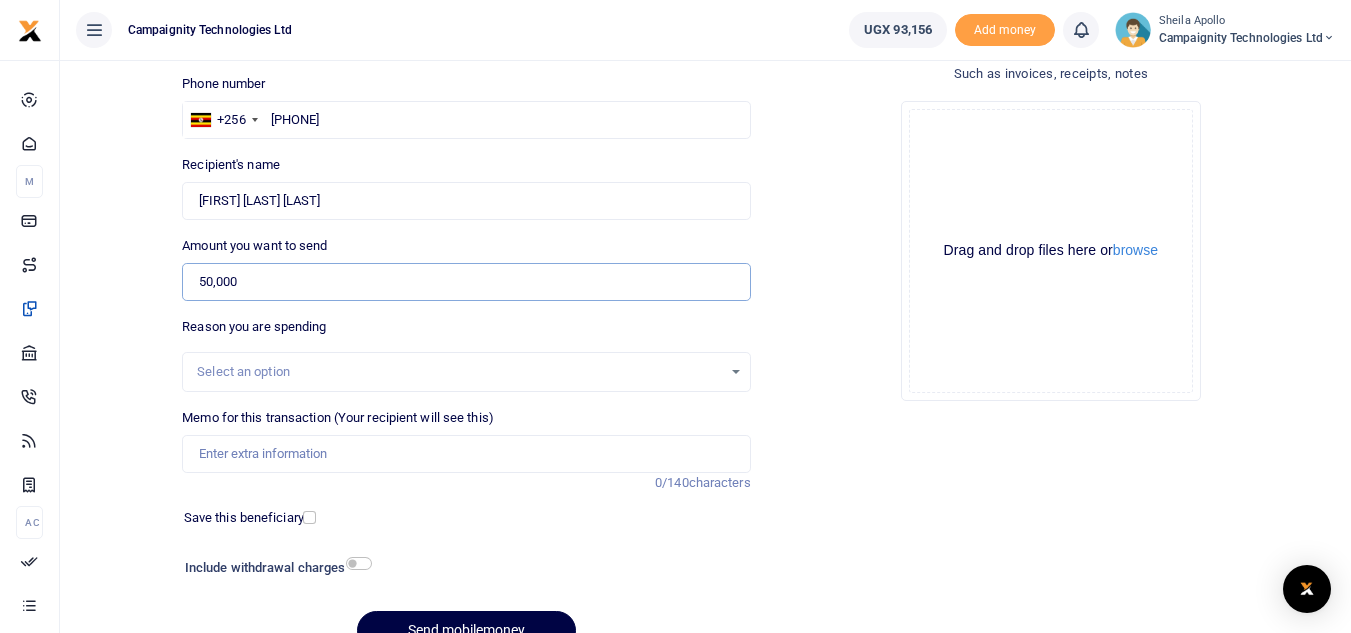 scroll, scrollTop: 233, scrollLeft: 0, axis: vertical 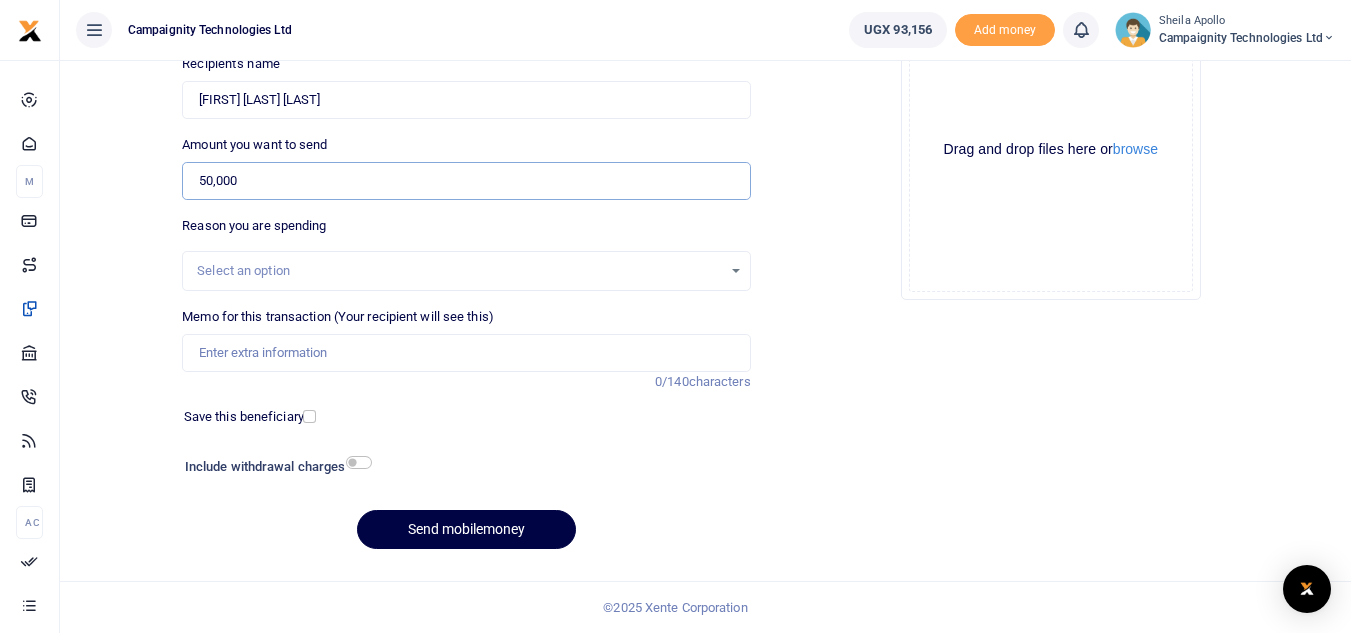 type on "50,000" 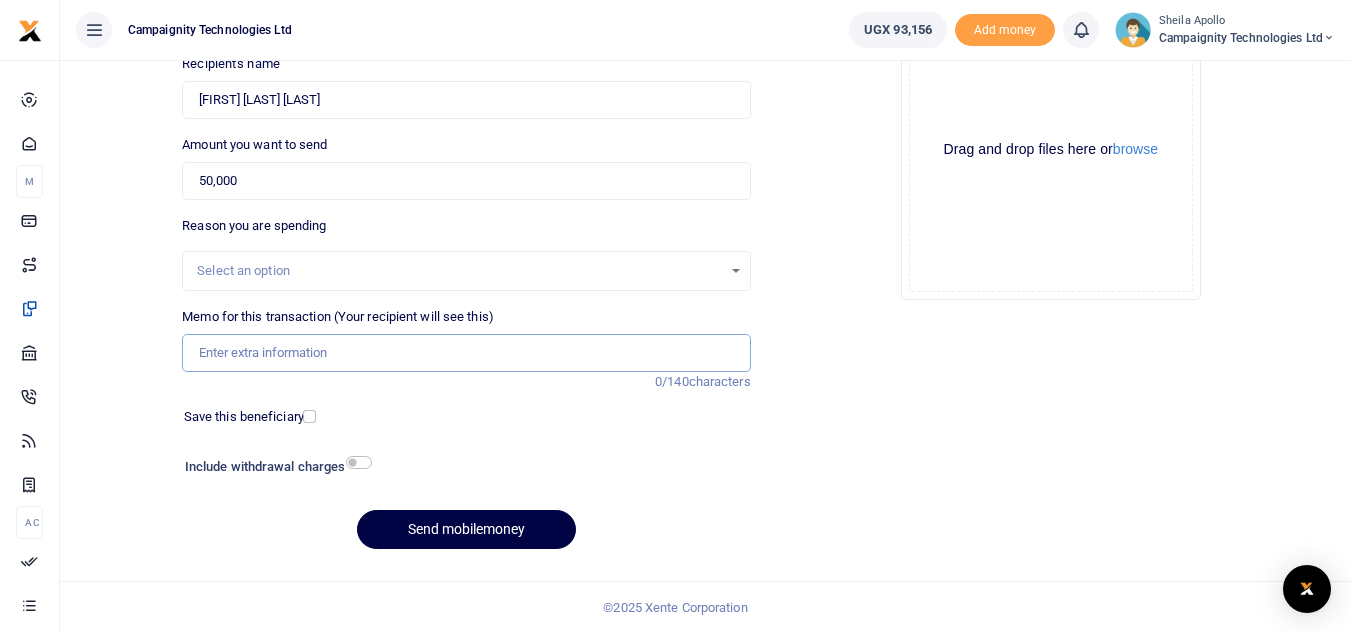 click on "Memo for this transaction (Your recipient will see this)" at bounding box center [466, 353] 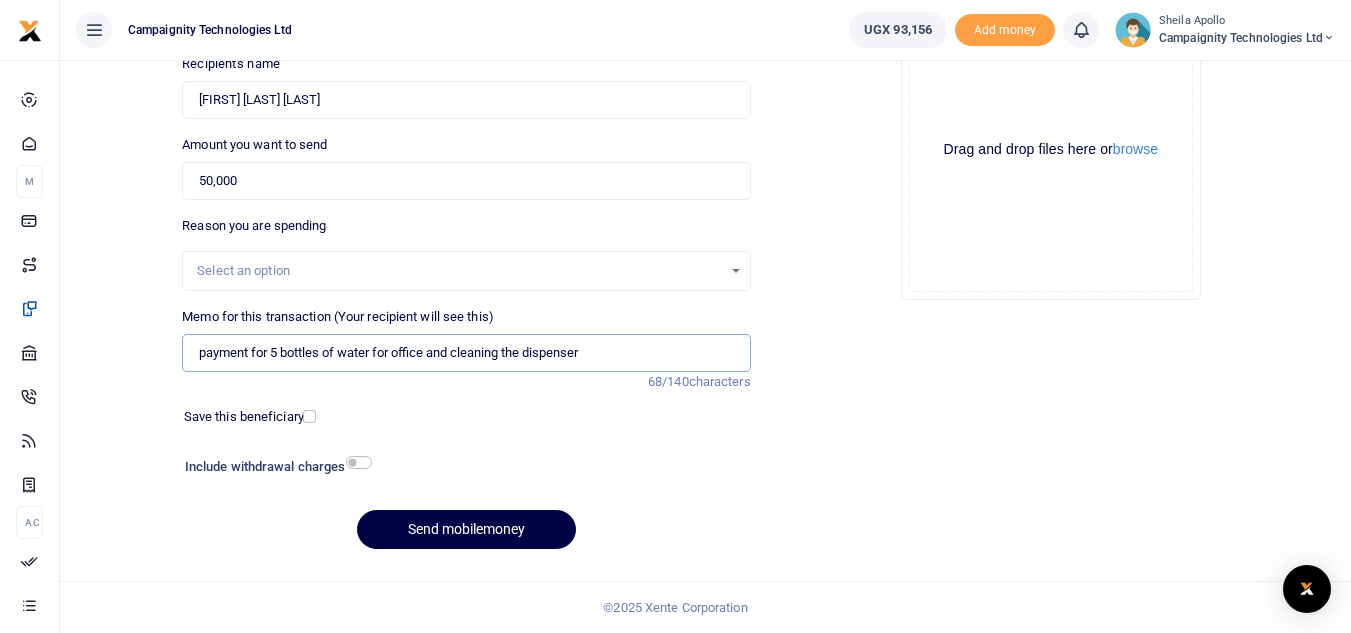 type on "payment for 5 bottles of water for office and cleaning the dispenser" 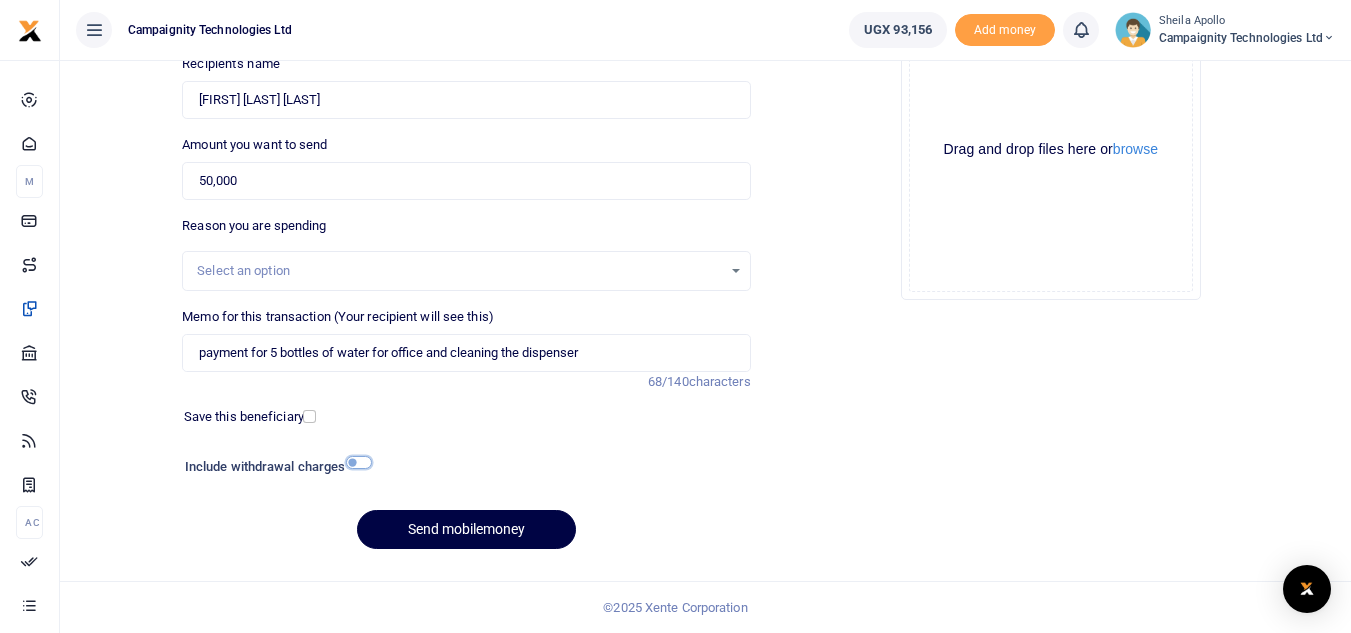 click at bounding box center (359, 462) 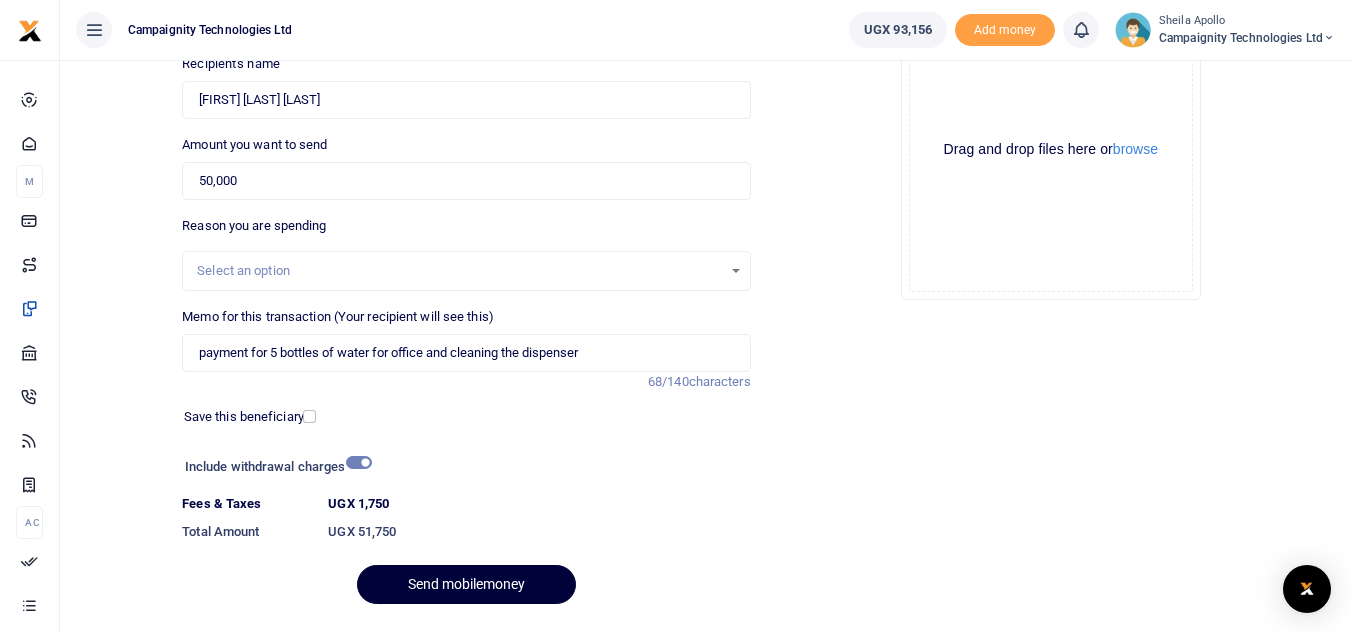 click on "Send mobilemoney" at bounding box center [466, 584] 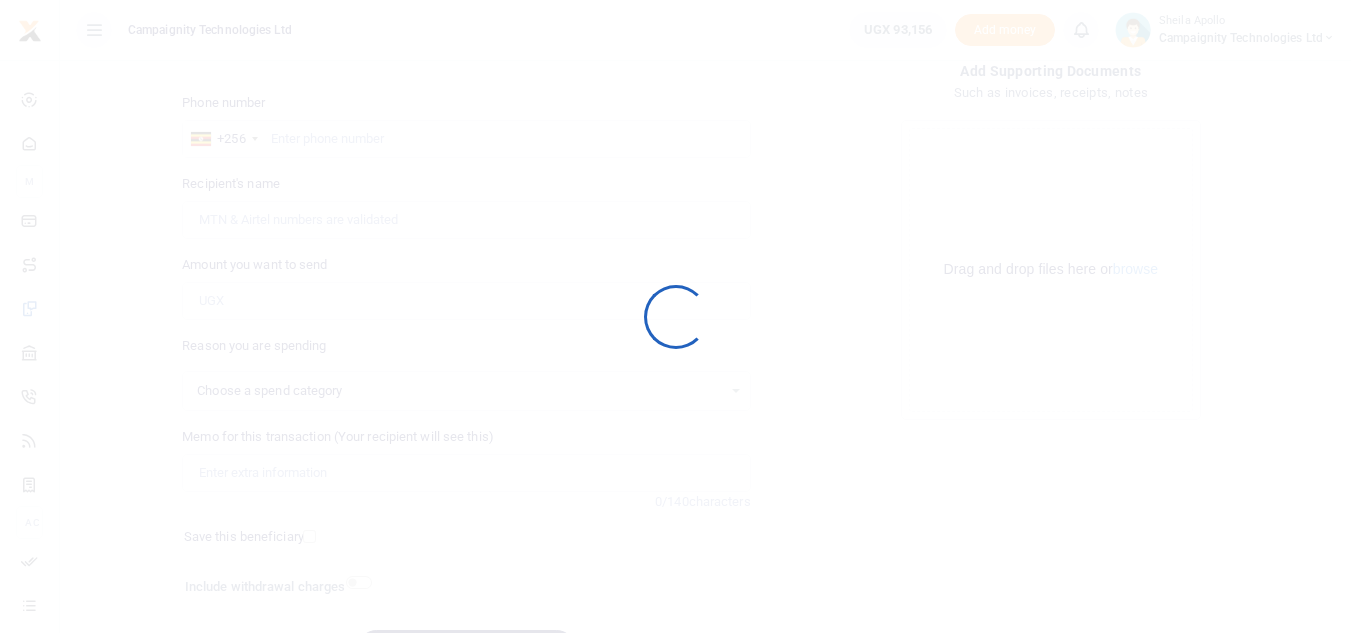scroll, scrollTop: 233, scrollLeft: 0, axis: vertical 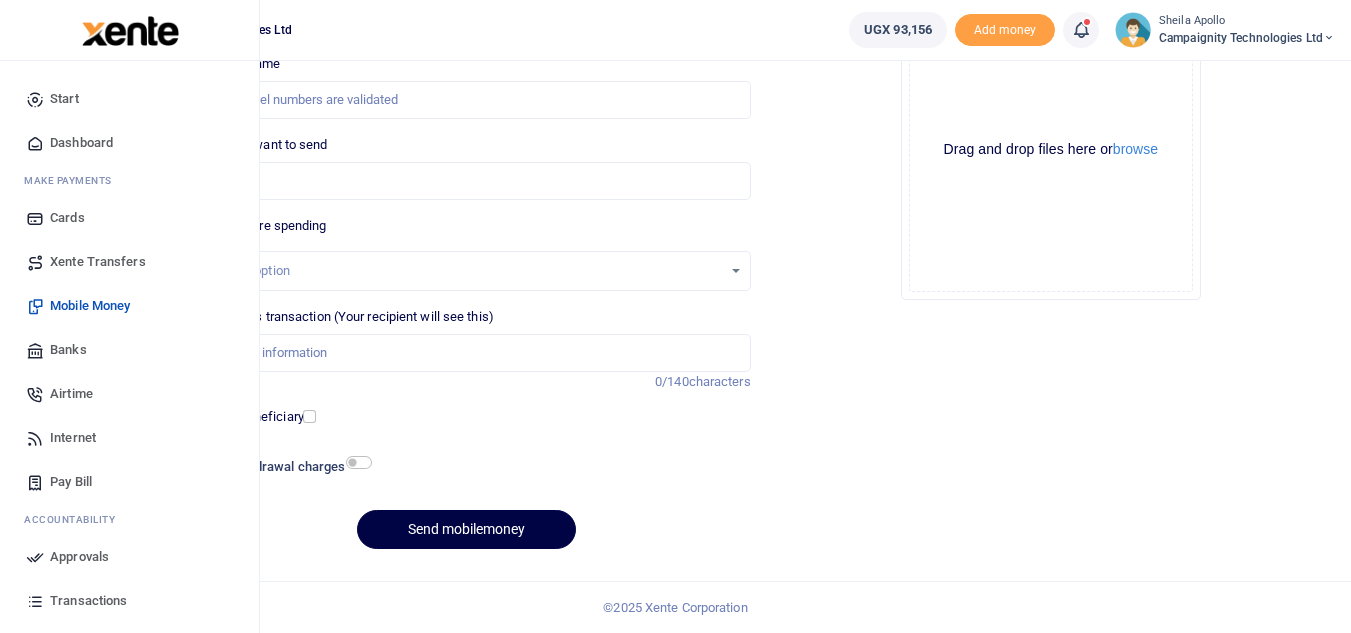 click on "Approvals" at bounding box center [79, 557] 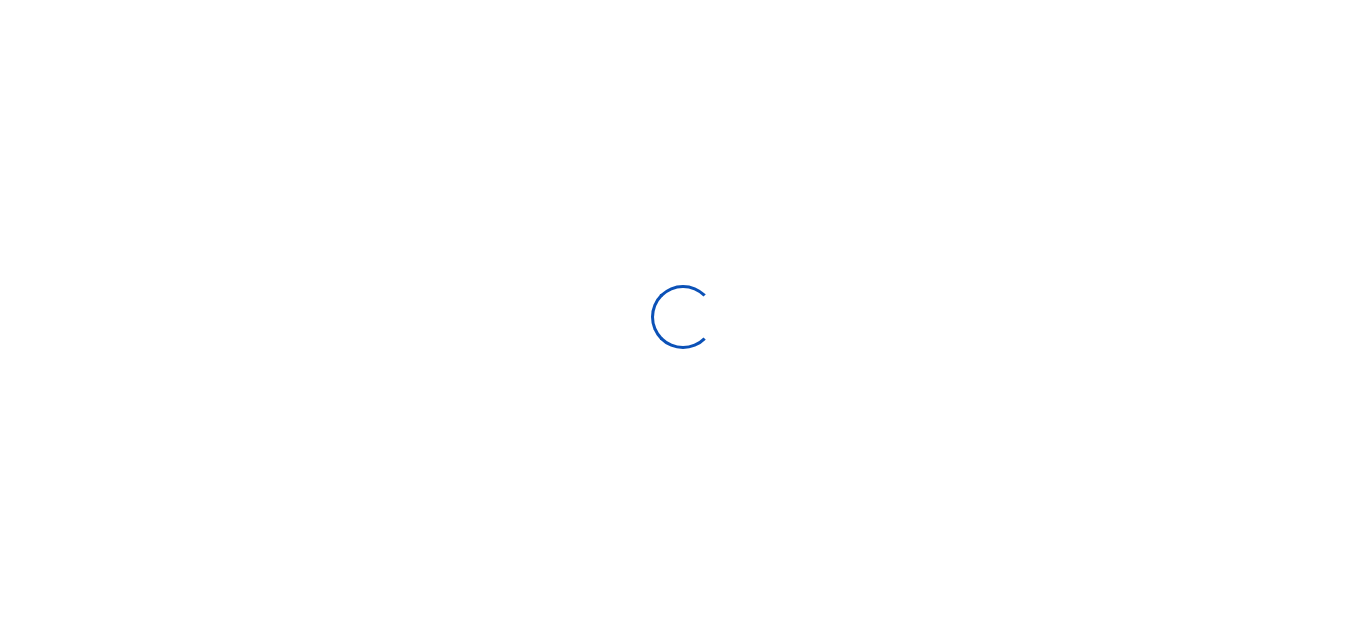 scroll, scrollTop: 0, scrollLeft: 0, axis: both 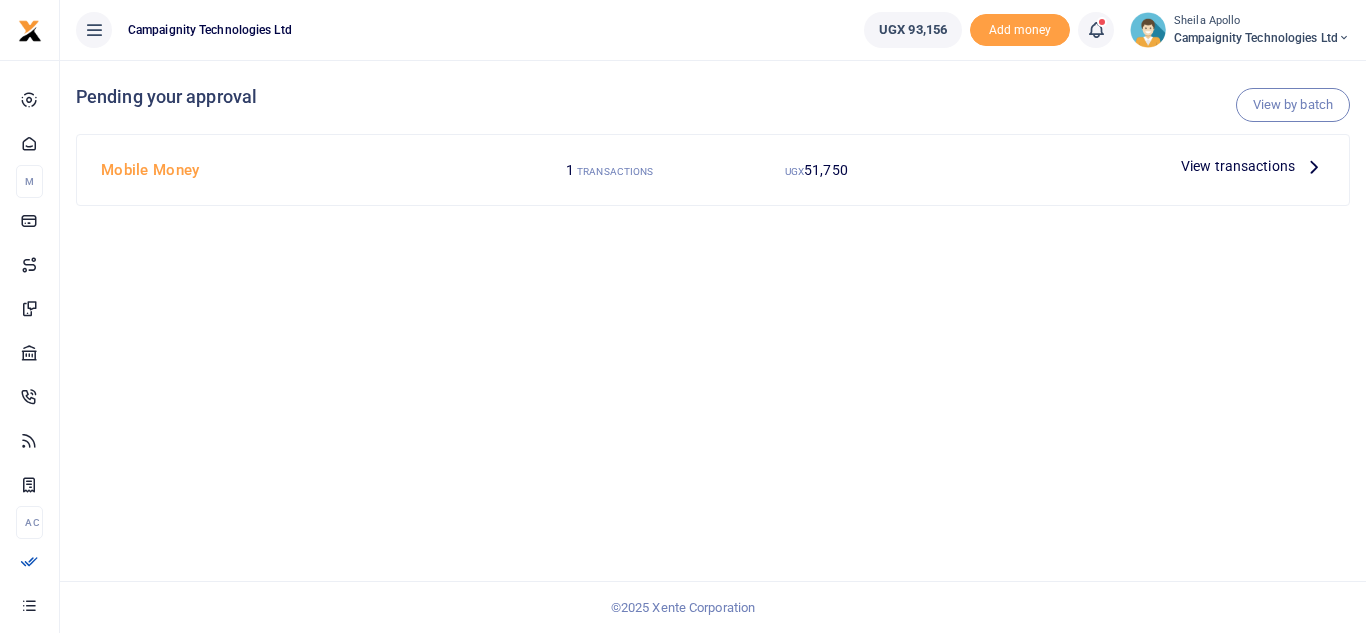 click at bounding box center (683, 316) 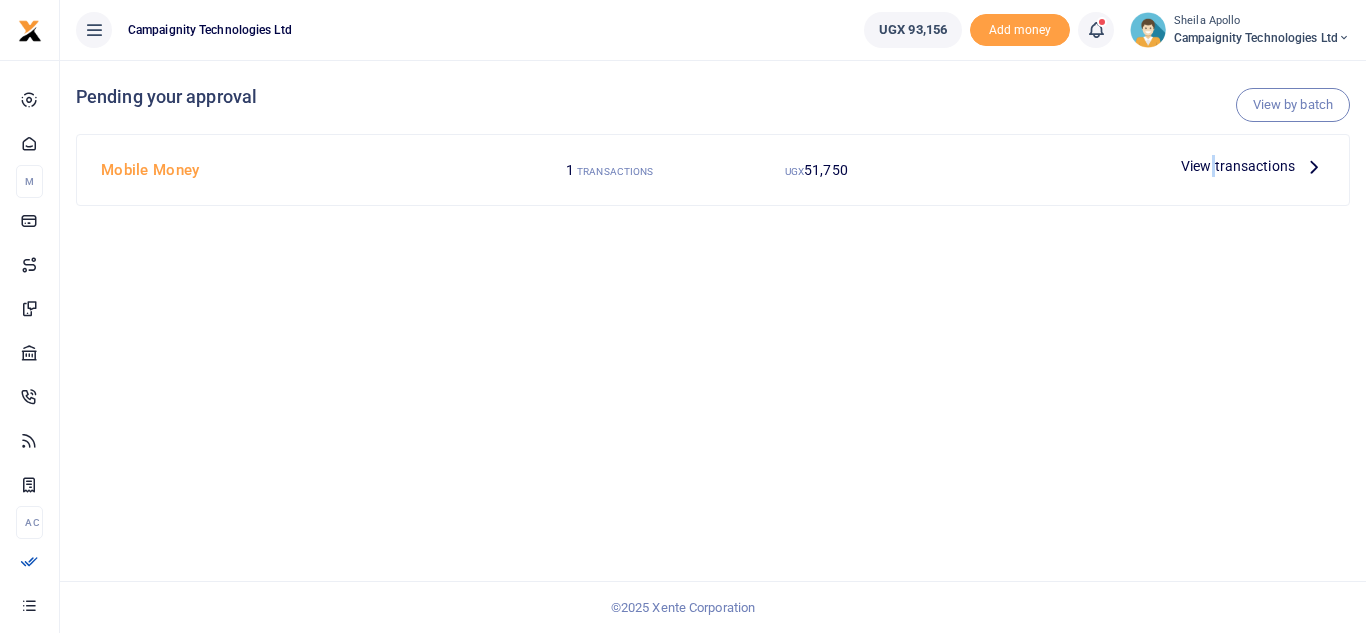 click on "View transactions" at bounding box center [1238, 166] 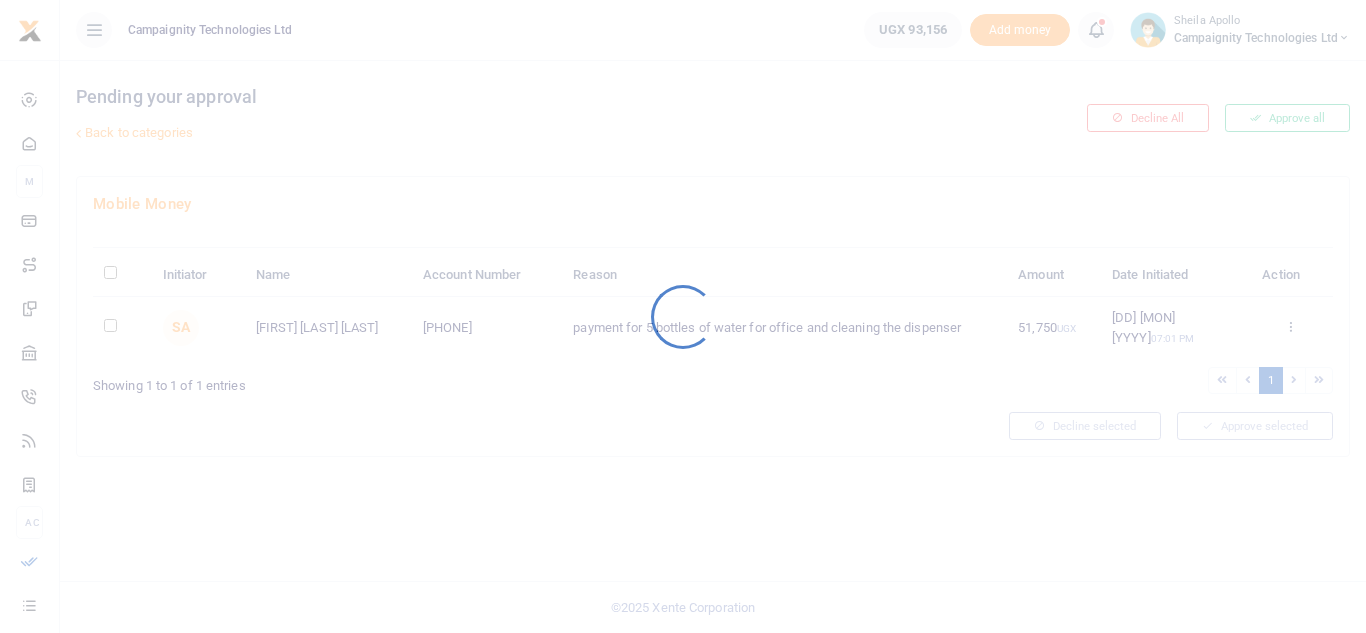 scroll, scrollTop: 0, scrollLeft: 0, axis: both 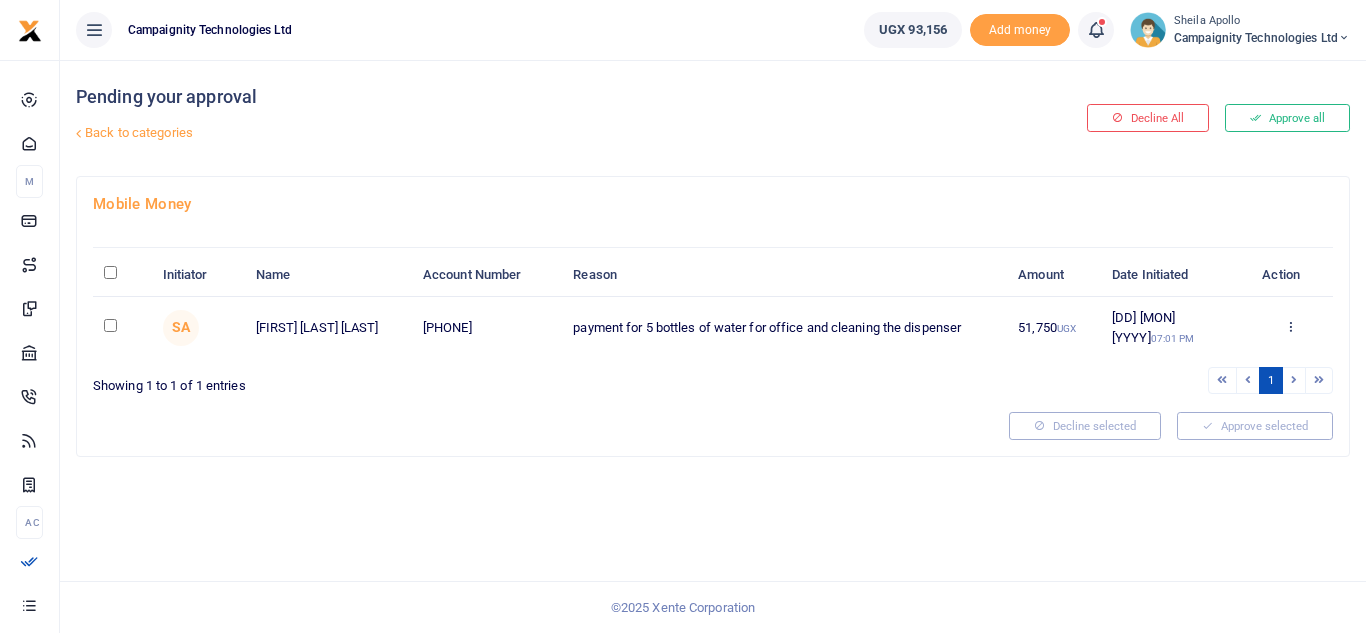 click on "Approve all" at bounding box center [1287, 118] 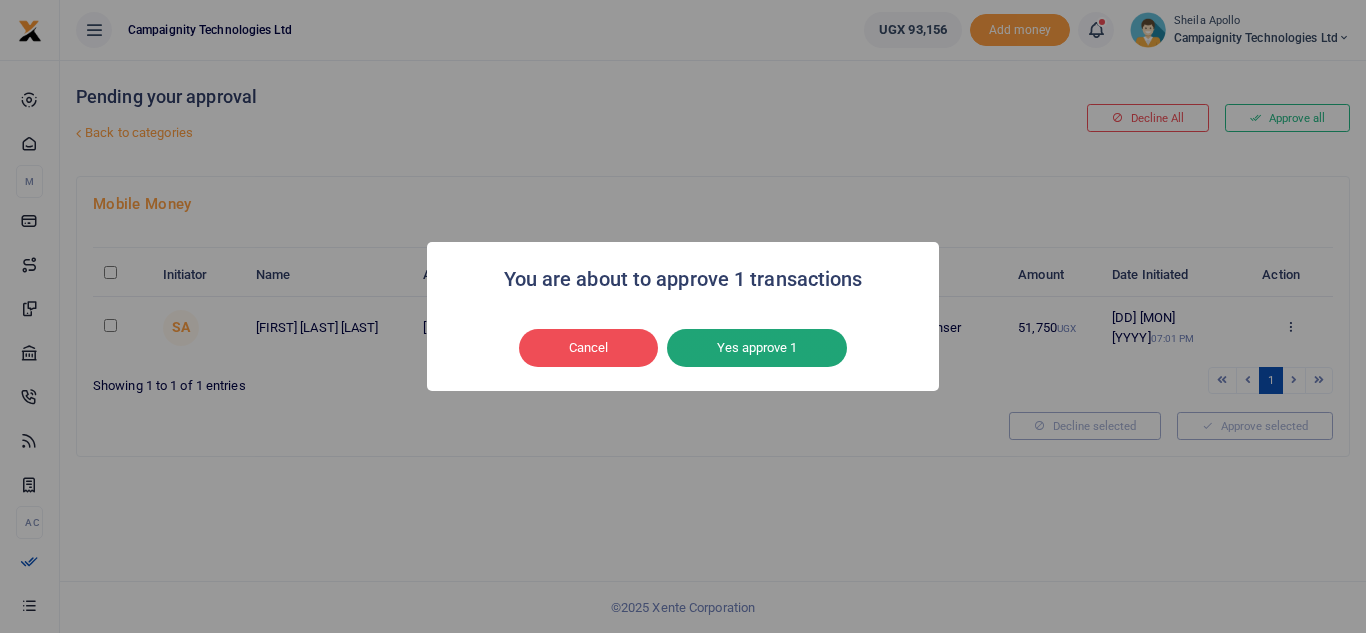 click on "Yes approve 1" at bounding box center (757, 348) 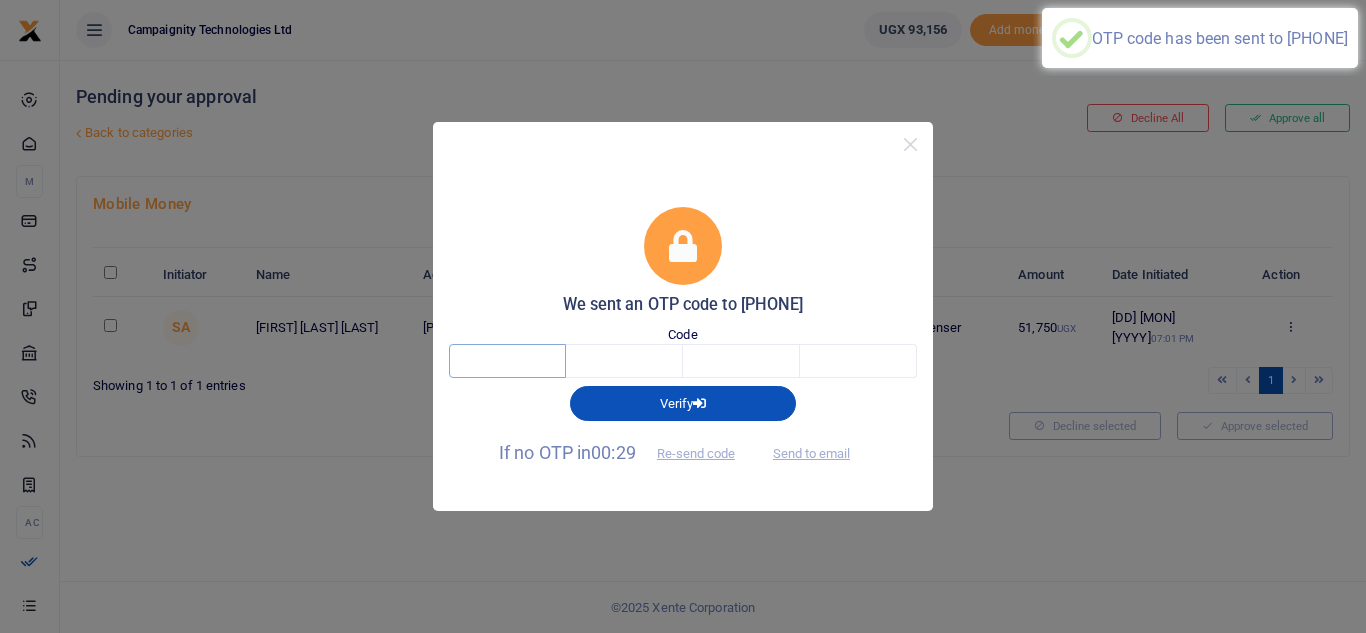 click at bounding box center (507, 361) 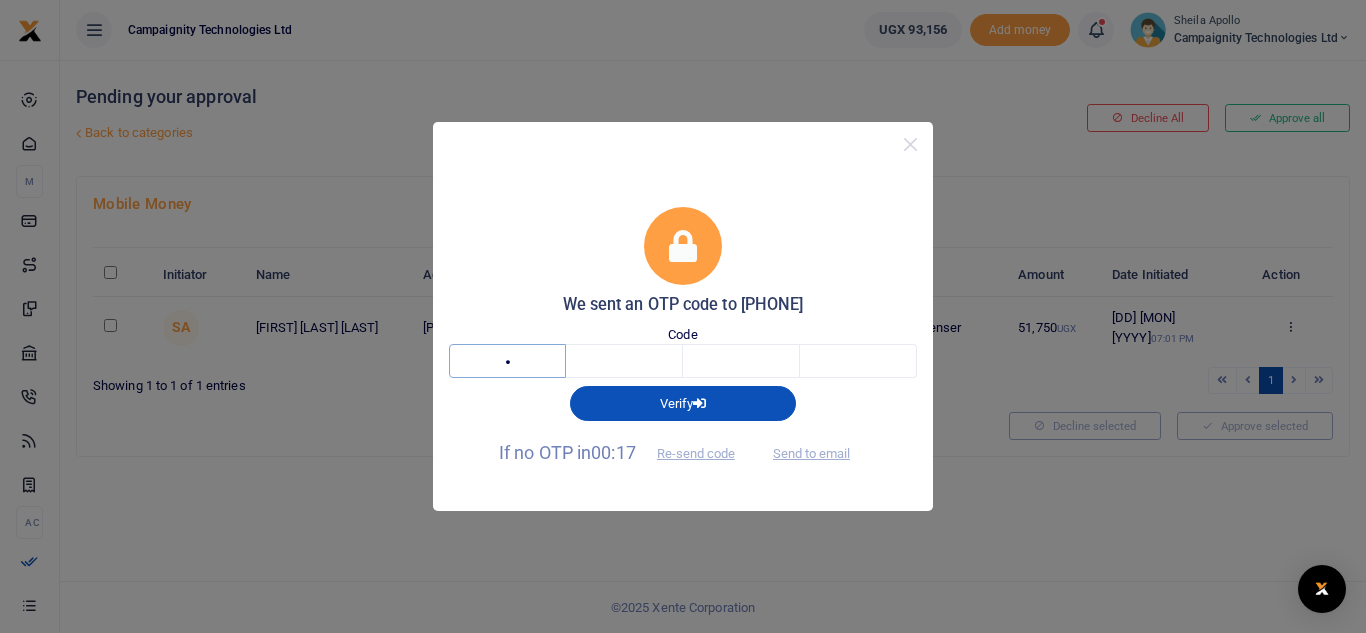 type on "7" 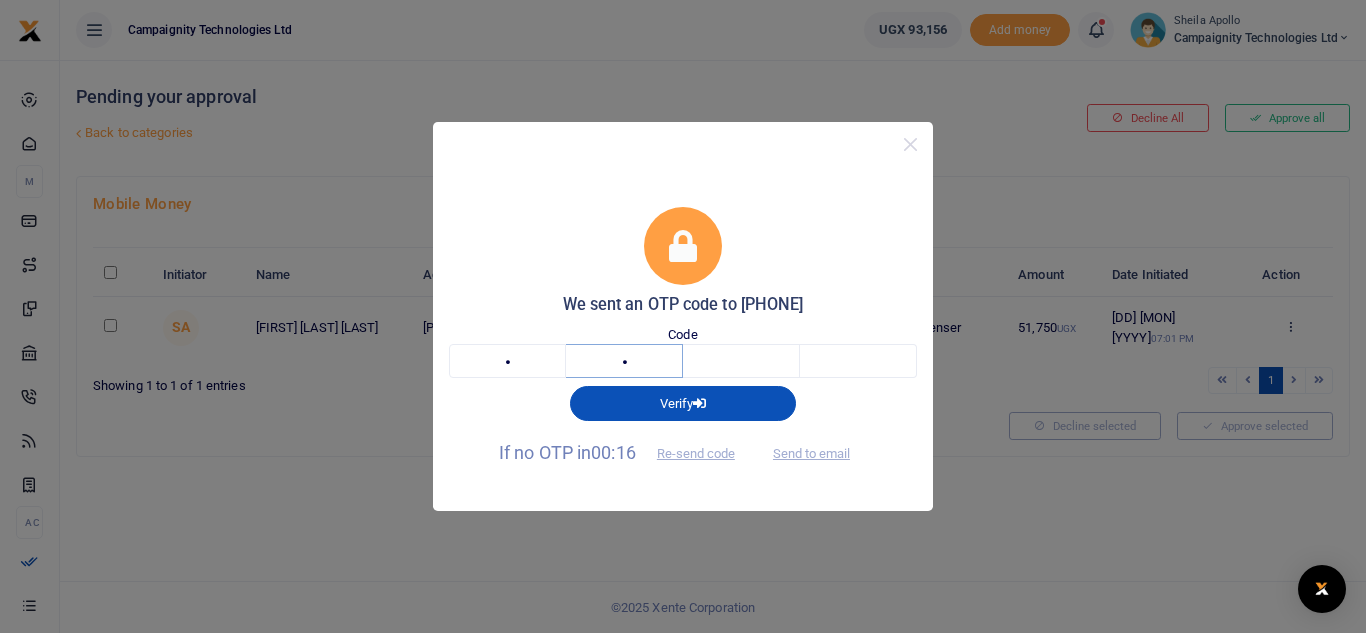 type on "3" 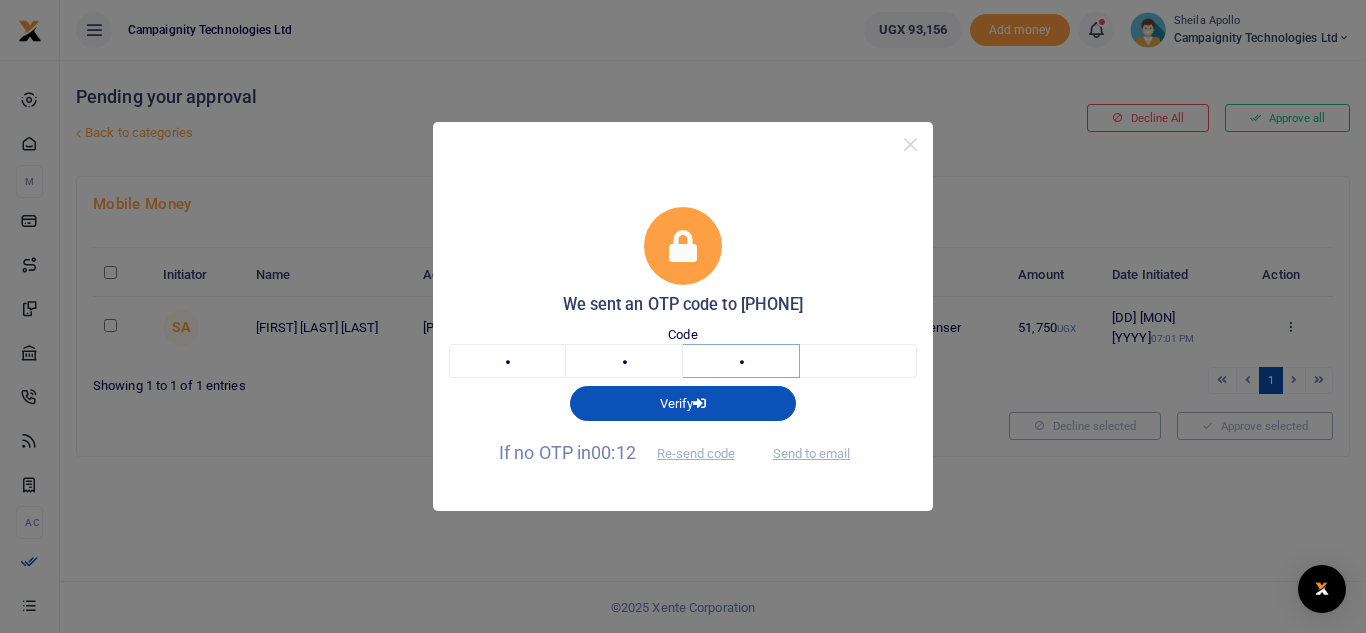 type on "8" 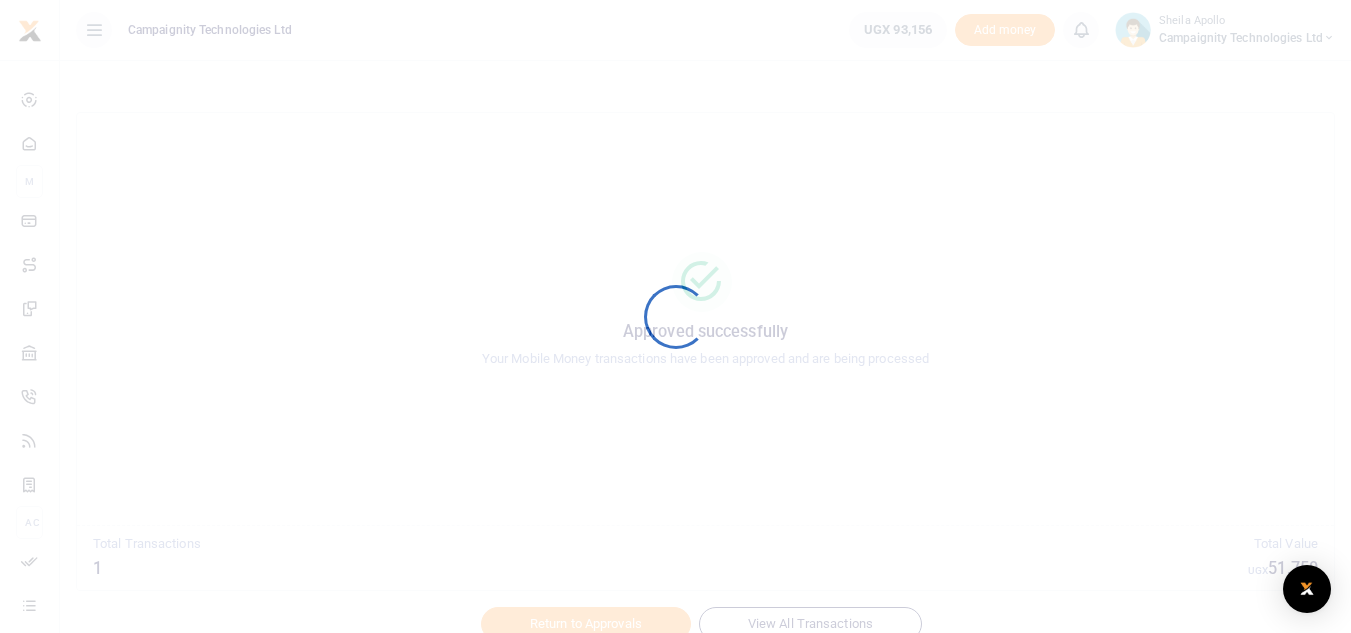 scroll, scrollTop: 0, scrollLeft: 0, axis: both 